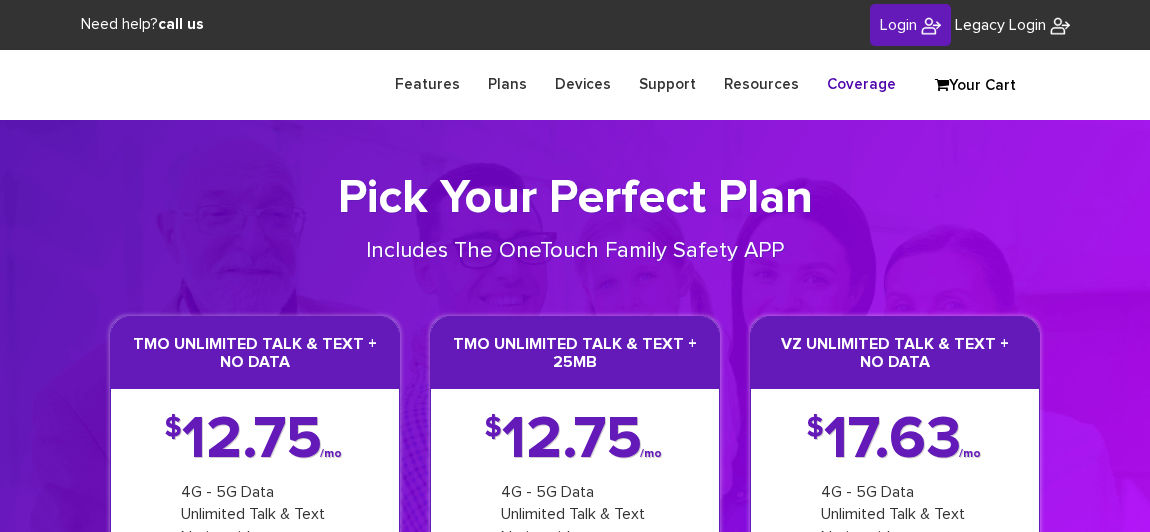 scroll, scrollTop: 0, scrollLeft: 0, axis: both 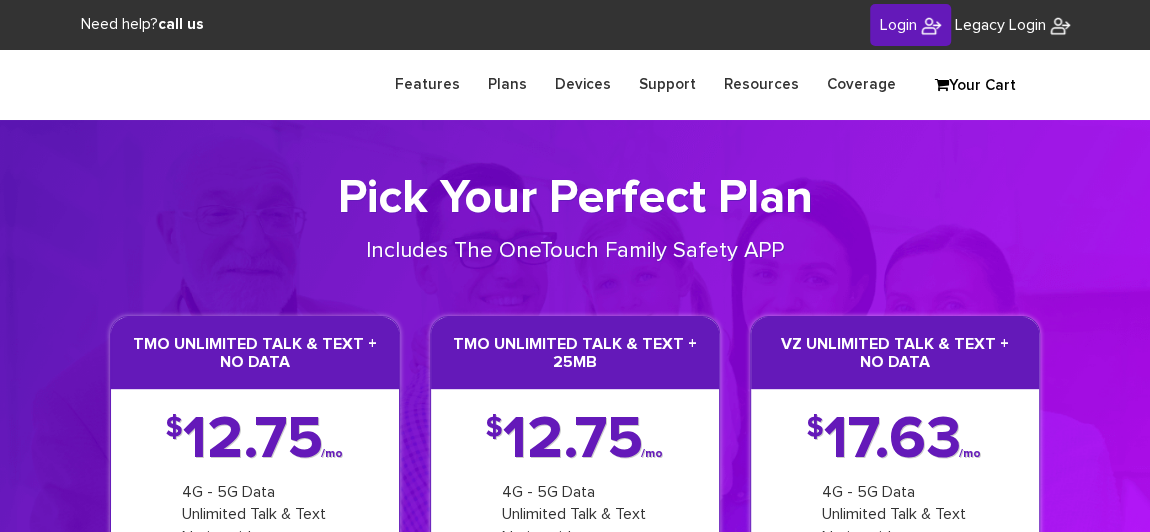 click on "Login" at bounding box center [898, 25] 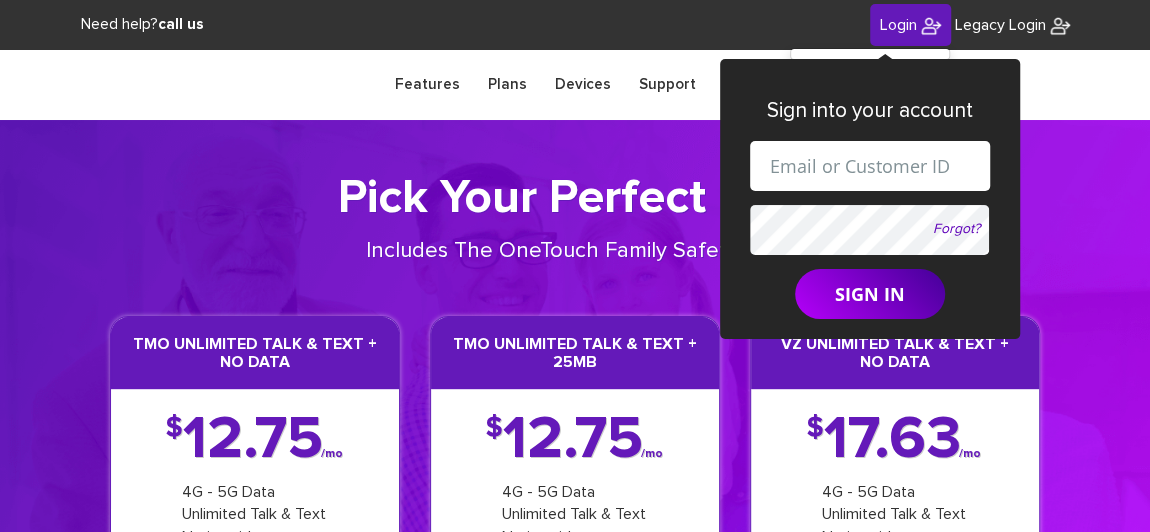 click at bounding box center [870, 166] 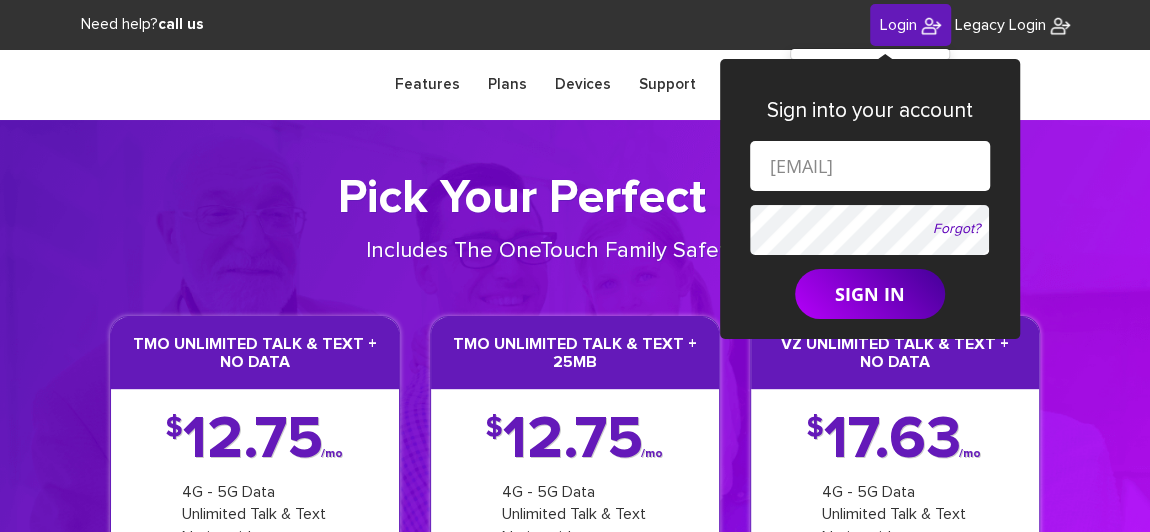 scroll, scrollTop: 0, scrollLeft: 95, axis: horizontal 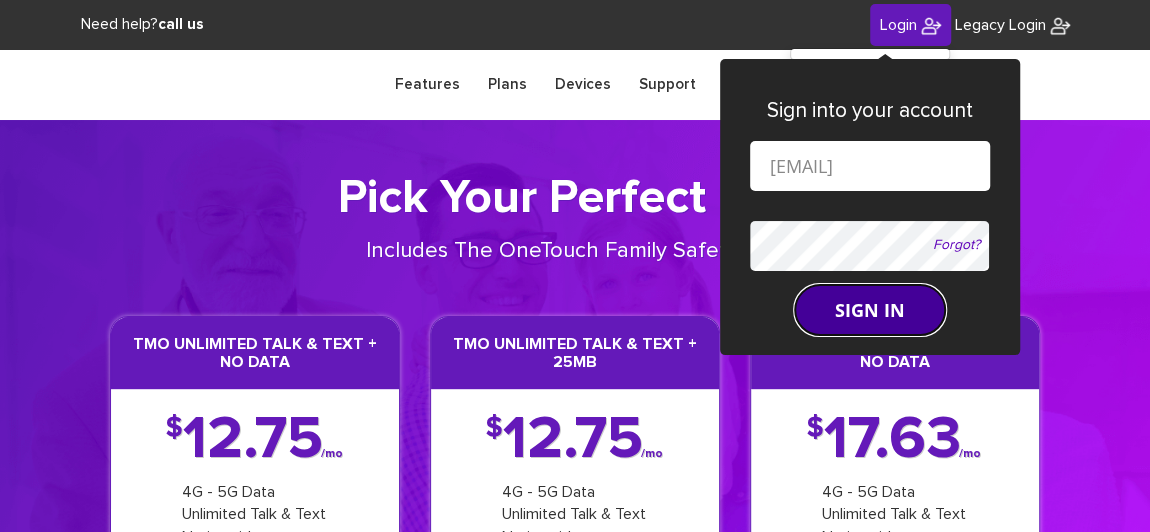 click on "SIGN IN" at bounding box center (870, 310) 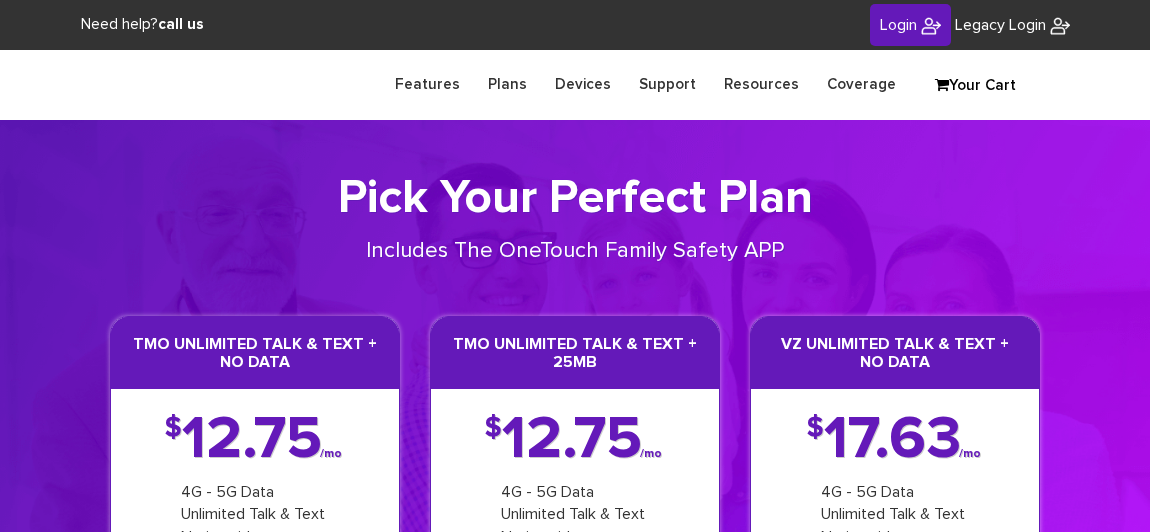 scroll, scrollTop: 0, scrollLeft: 0, axis: both 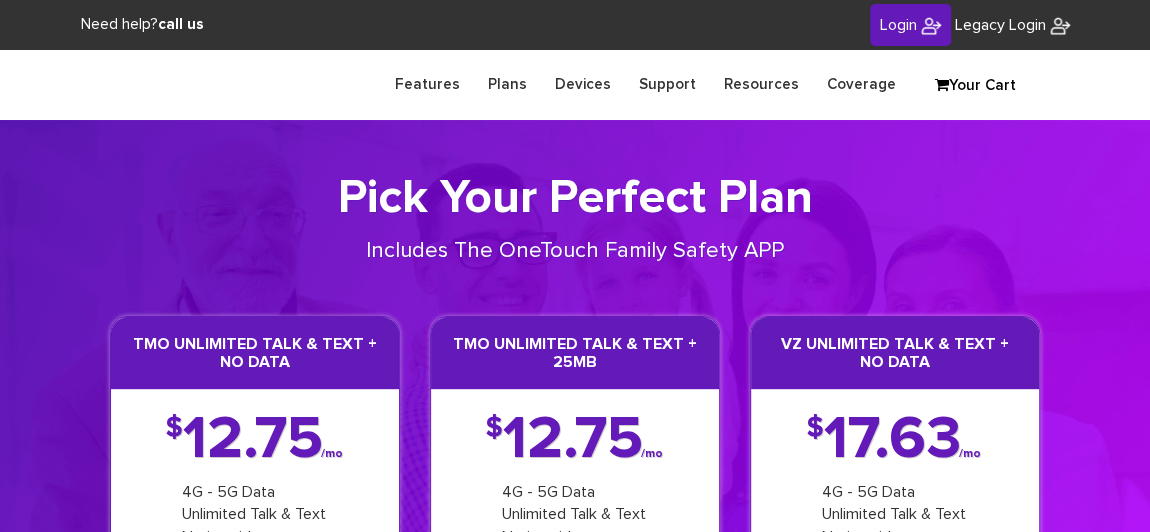 click on "Login" at bounding box center [898, 25] 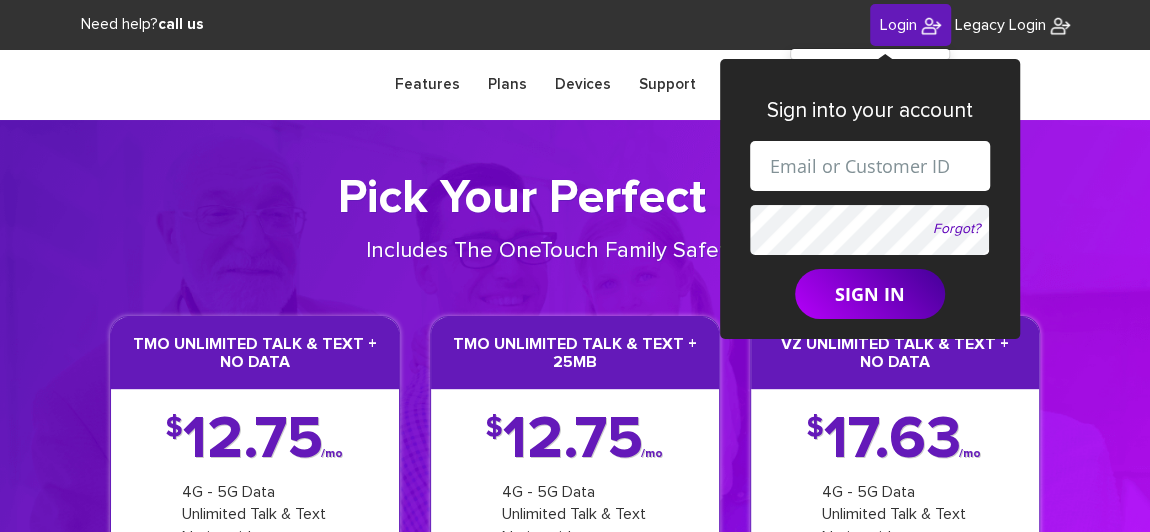 click at bounding box center [870, 166] 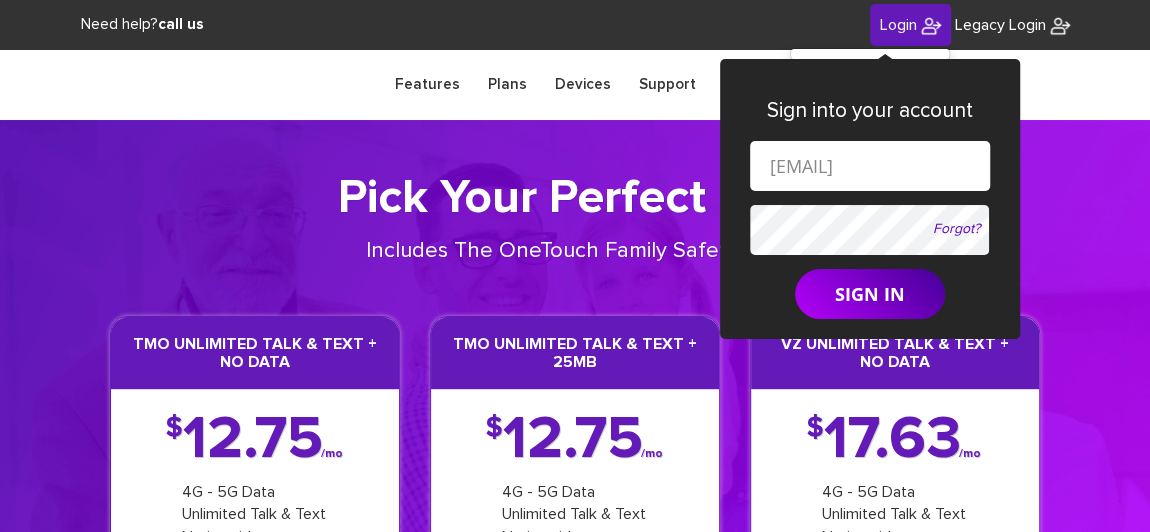 scroll, scrollTop: 0, scrollLeft: 95, axis: horizontal 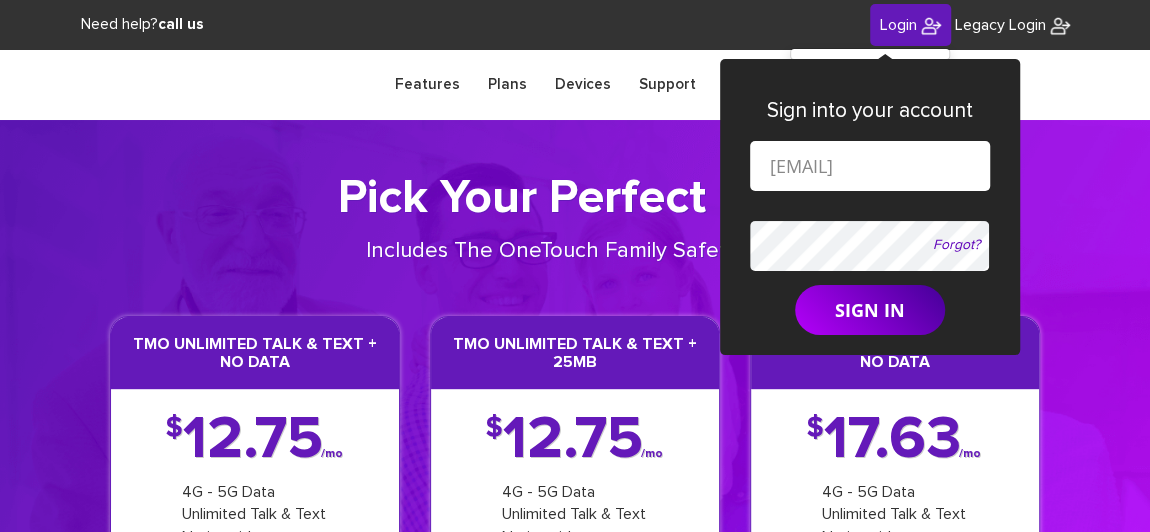 click on "SIGN IN" at bounding box center [870, 310] 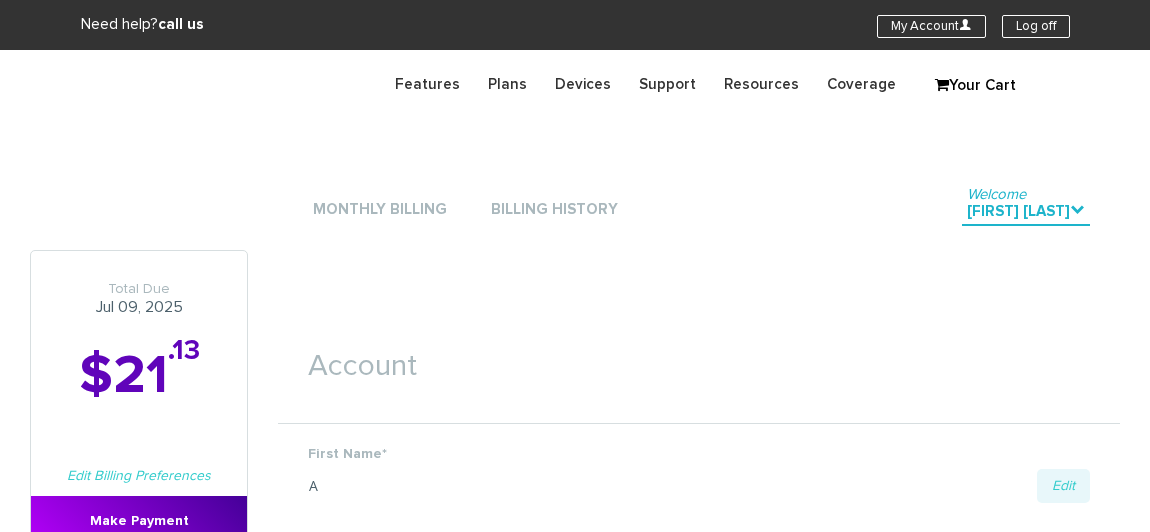 scroll, scrollTop: 0, scrollLeft: 0, axis: both 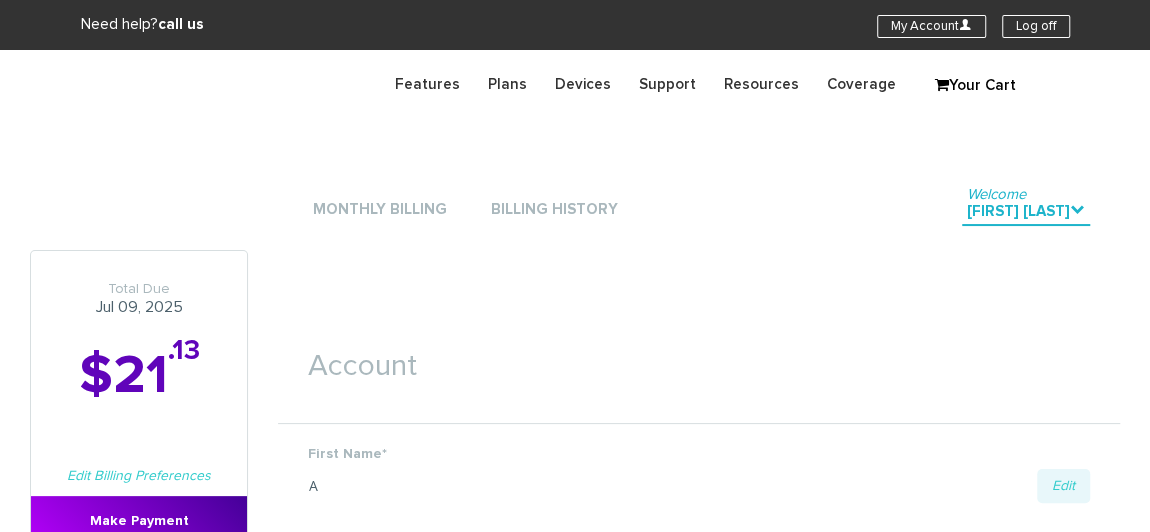 click on "Account
First Name*
[FIRST]
Edit
Save
Cancel
Last Name*
[LAST]
Edit
Save
Cancel
Email*
[EMAIL]
Edit
Save
Cancel
[PHONE]" at bounding box center (699, 1213) 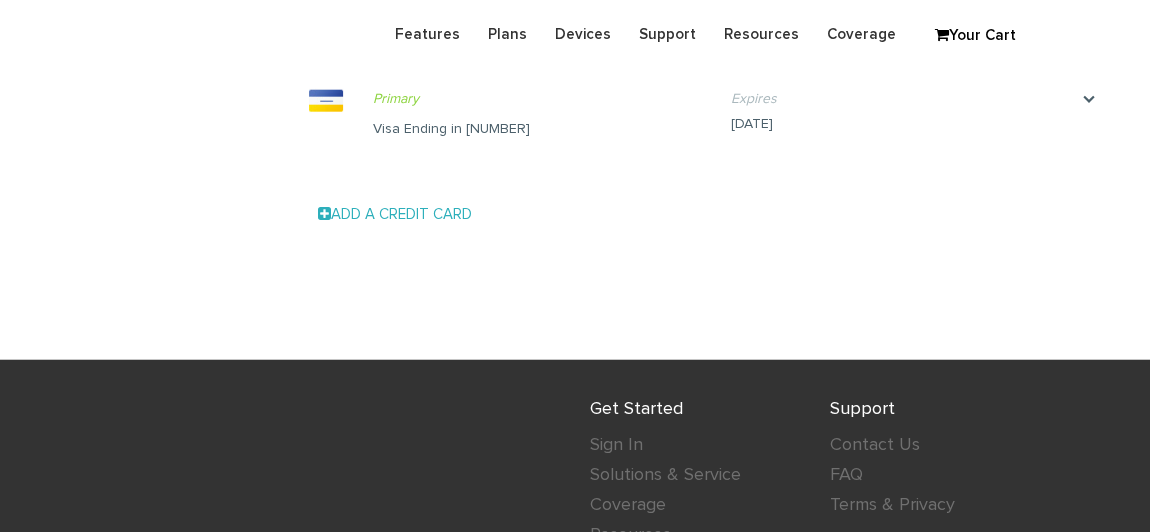 scroll, scrollTop: 2181, scrollLeft: 0, axis: vertical 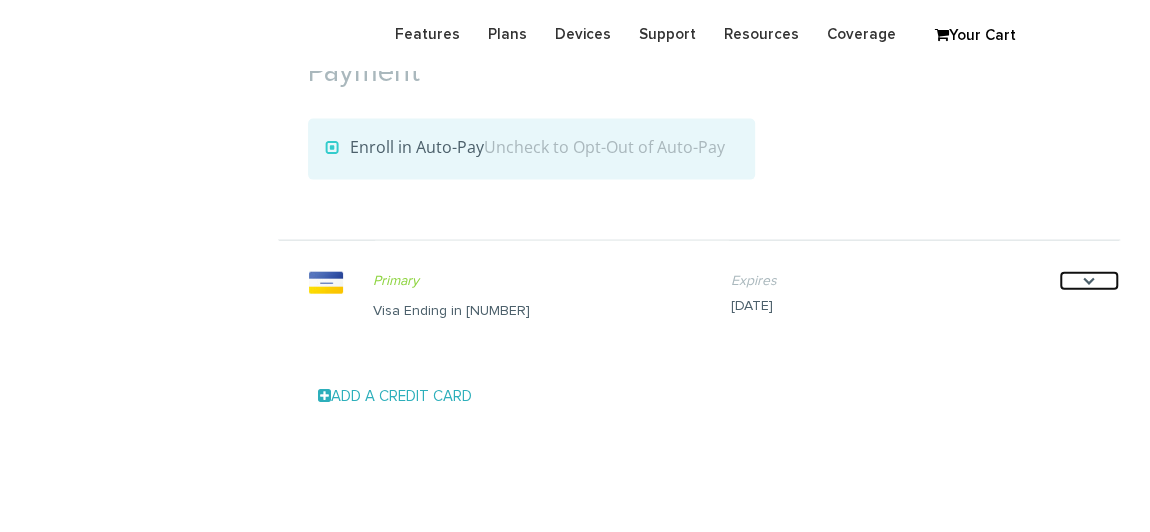 click on "." at bounding box center [1089, 281] 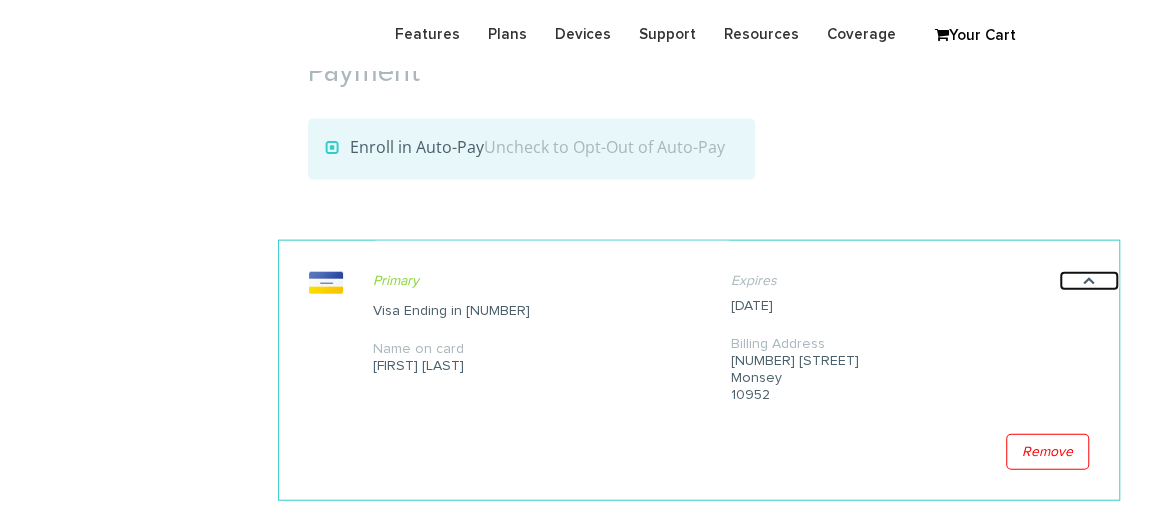 scroll, scrollTop: 2272, scrollLeft: 0, axis: vertical 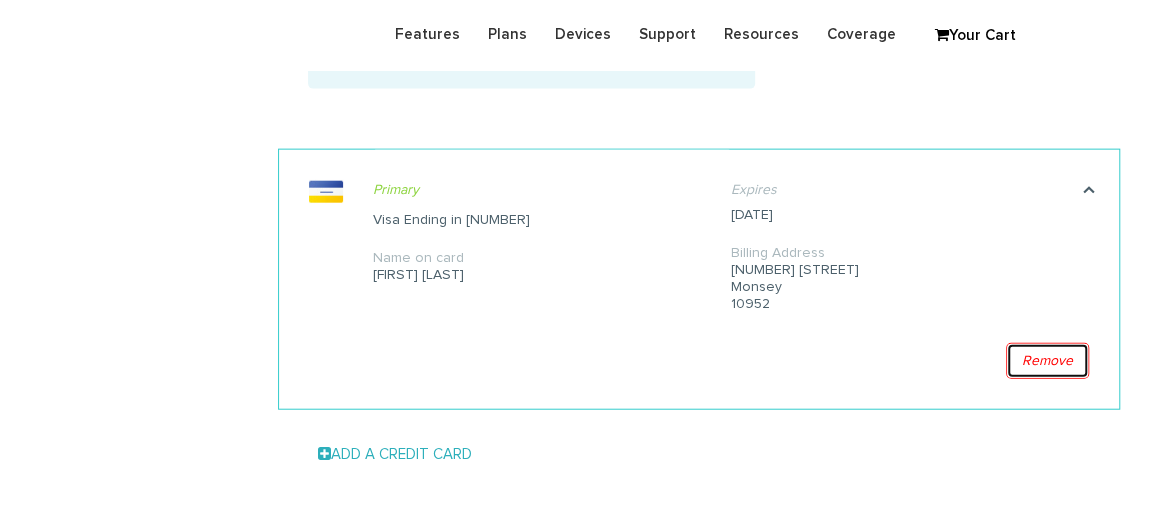 click on "Remove" at bounding box center [1047, 361] 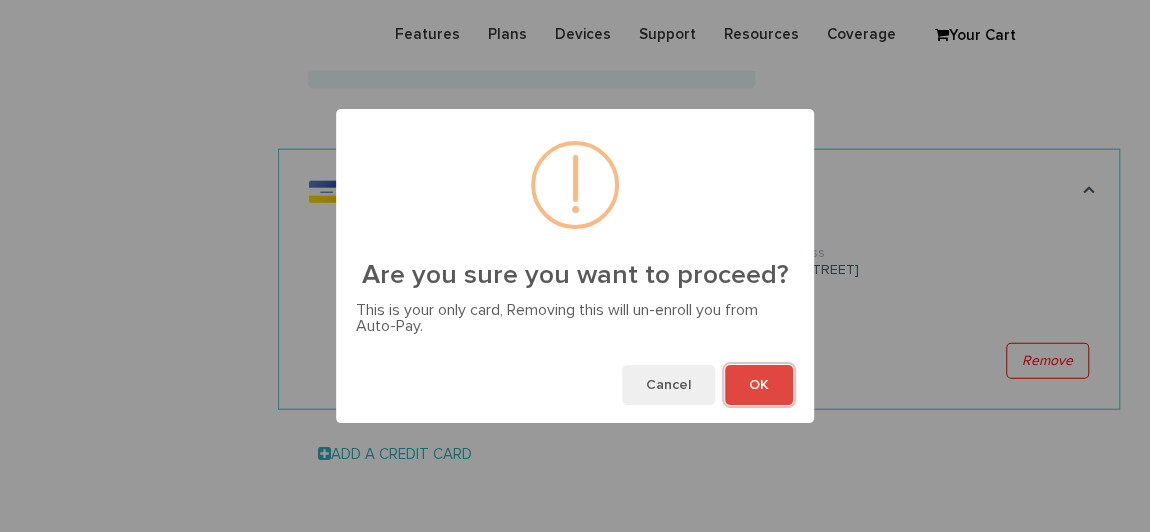 click on "OK" at bounding box center [759, 385] 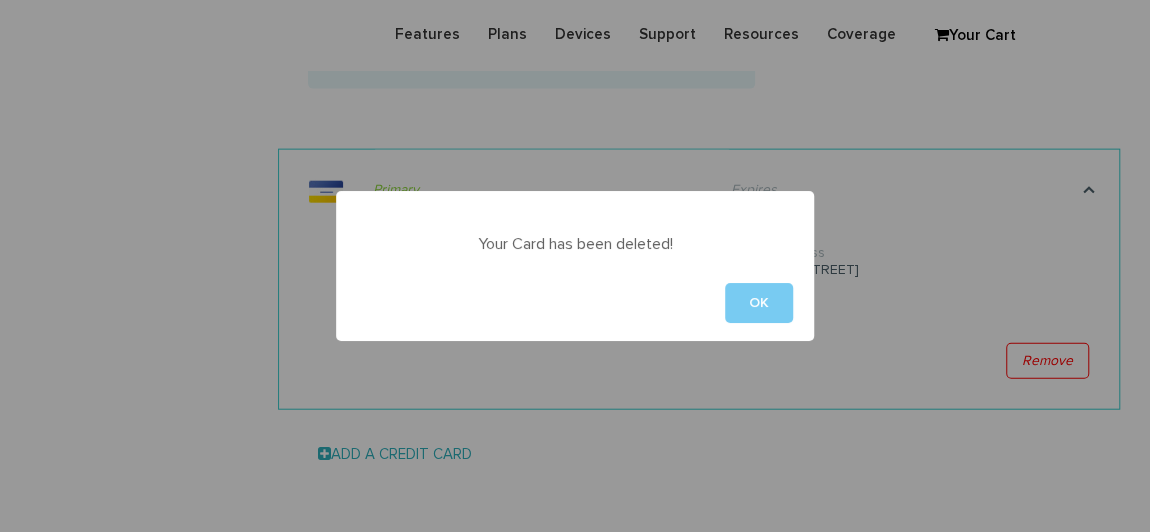 click on "OK" at bounding box center (759, 303) 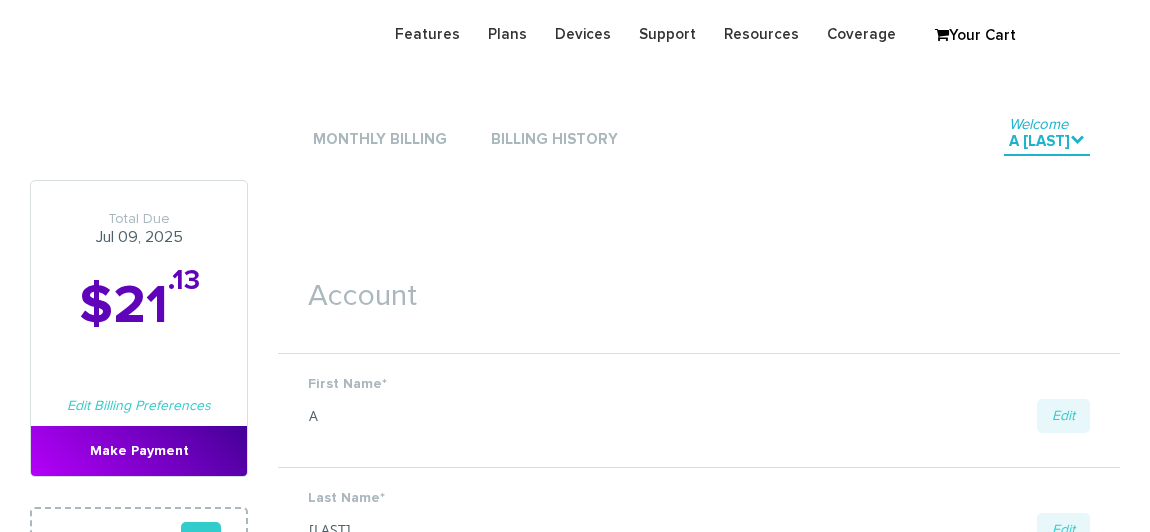 scroll, scrollTop: 2090, scrollLeft: 0, axis: vertical 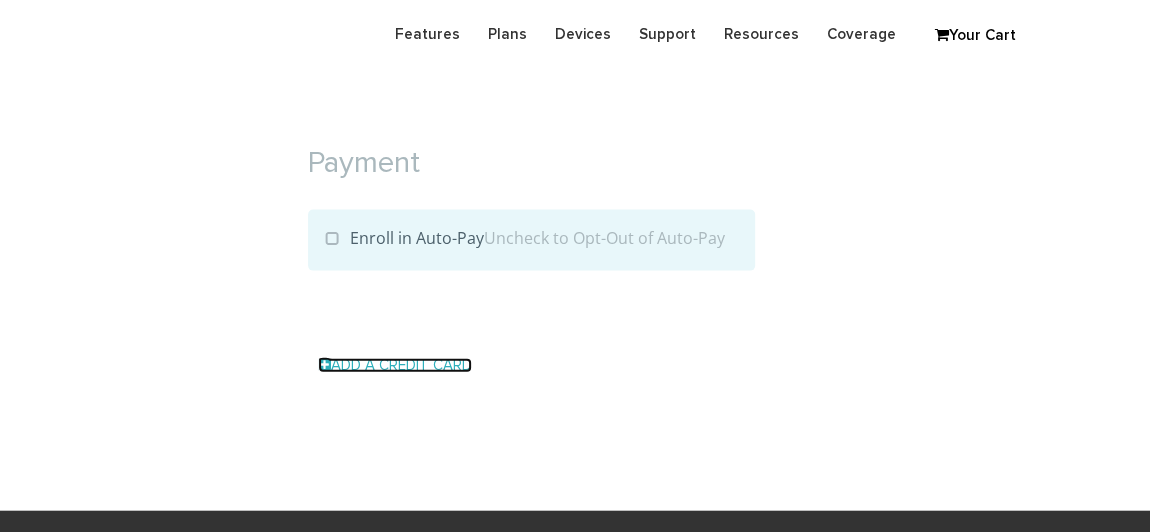 click on "Add a Credit Card" at bounding box center [395, 365] 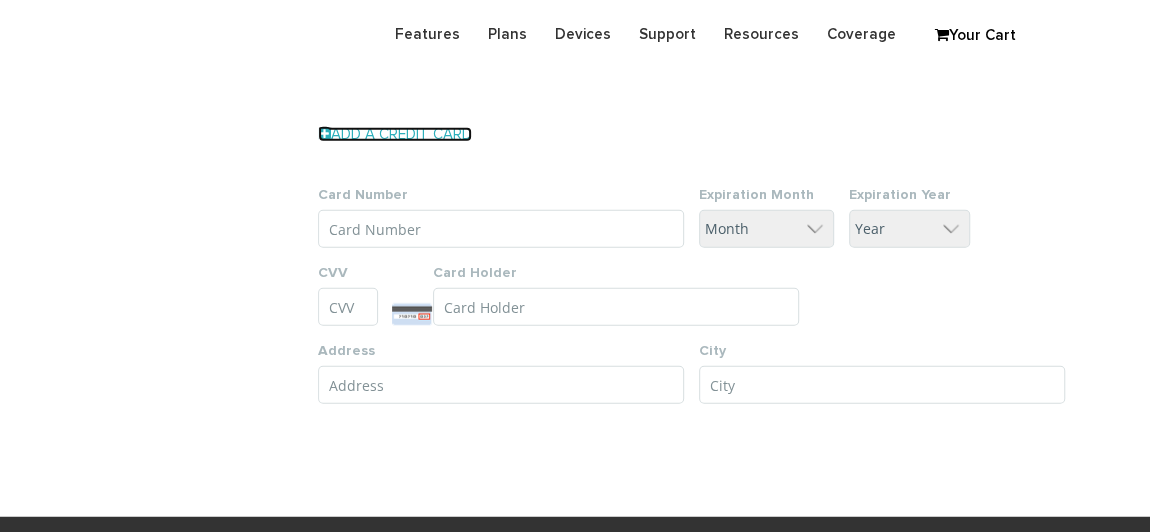 scroll, scrollTop: 2387, scrollLeft: 0, axis: vertical 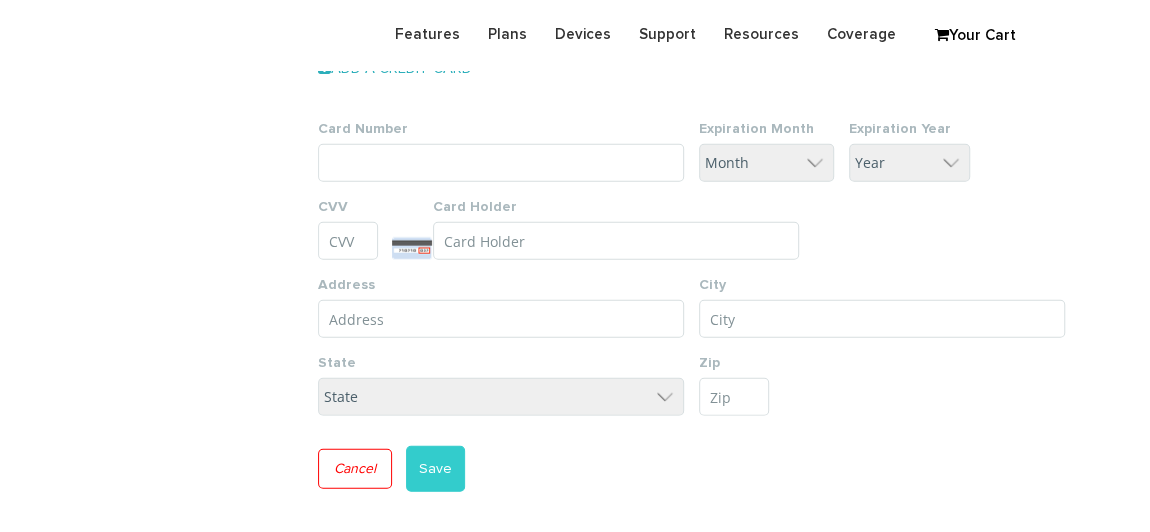click on "Card Number" at bounding box center [501, 163] 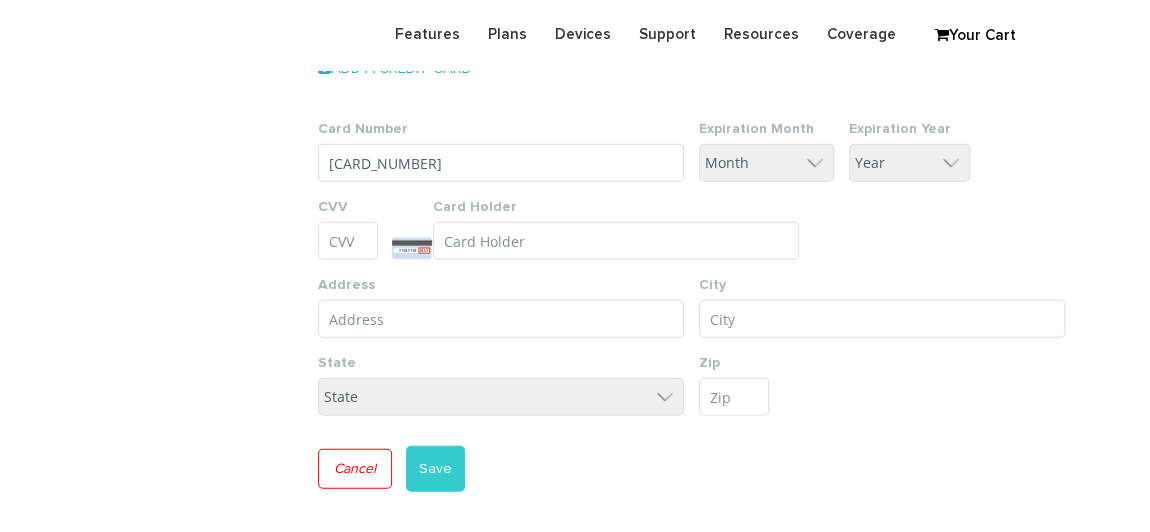click on "[CARD_NUMBER]" at bounding box center (501, 163) 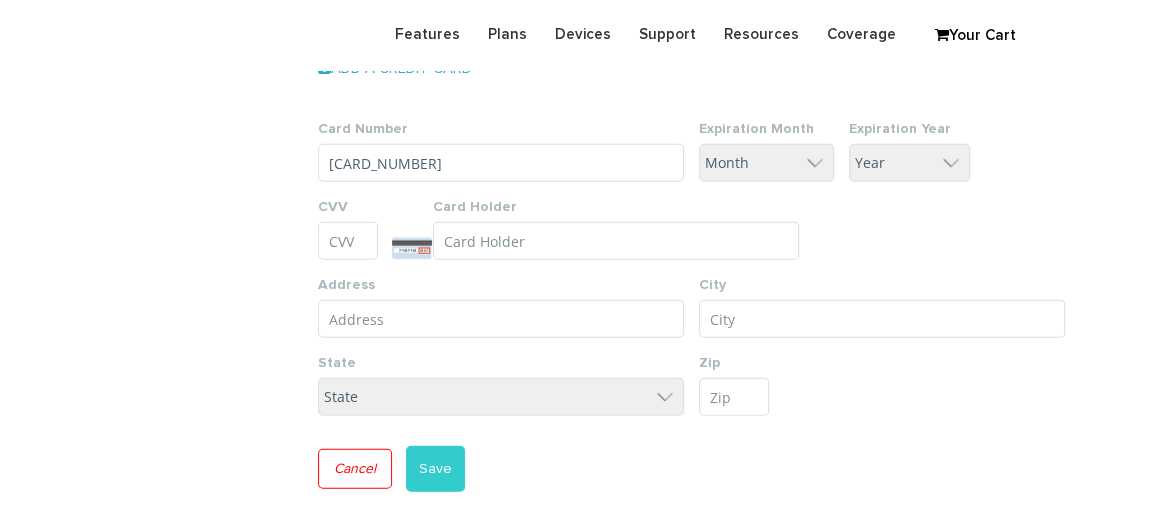 type on "[CARD_NUMBER]" 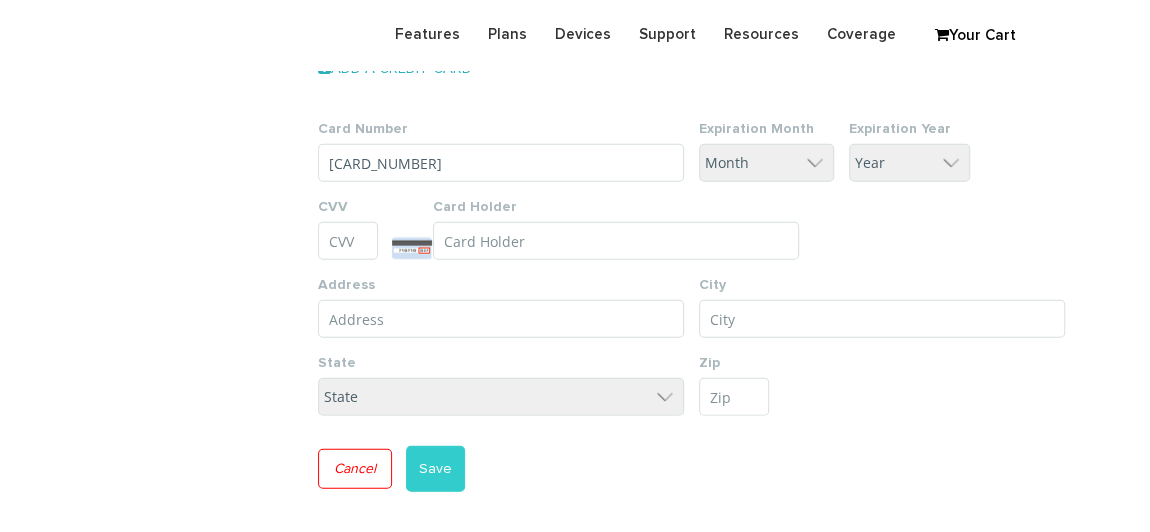 click on "Month 1 2 3 4 5 6 7 8 9 10 11 12" at bounding box center (766, 163) 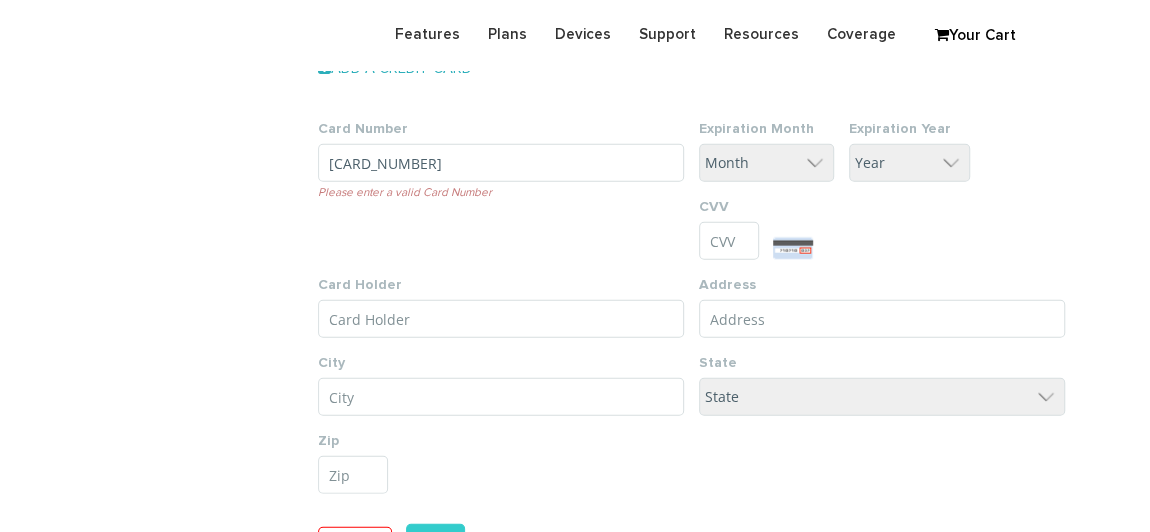 select on "6" 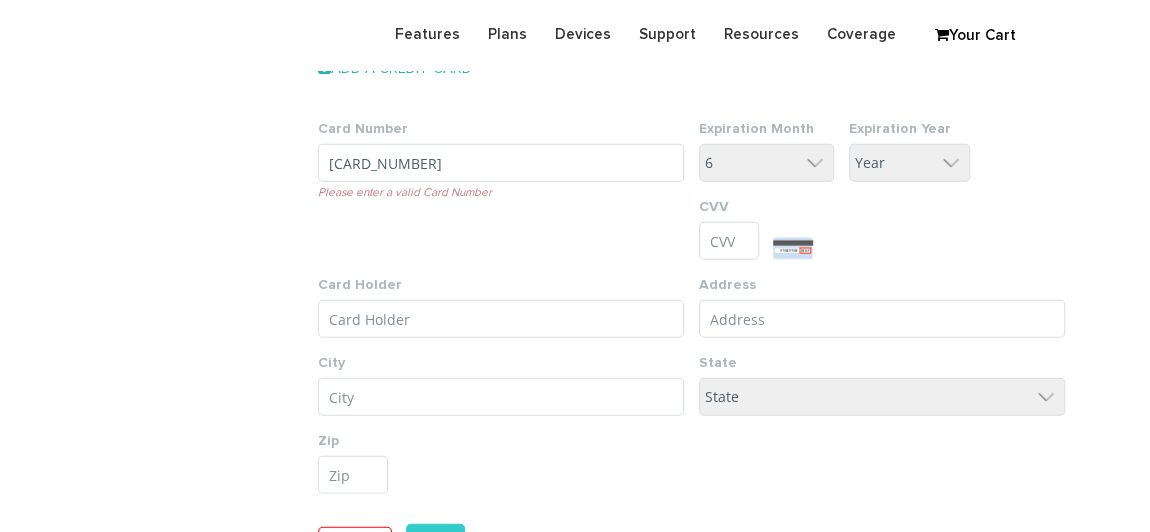 click on "Month 1 2 3 4 5 6 7 8 9 10 11 12" at bounding box center [766, 163] 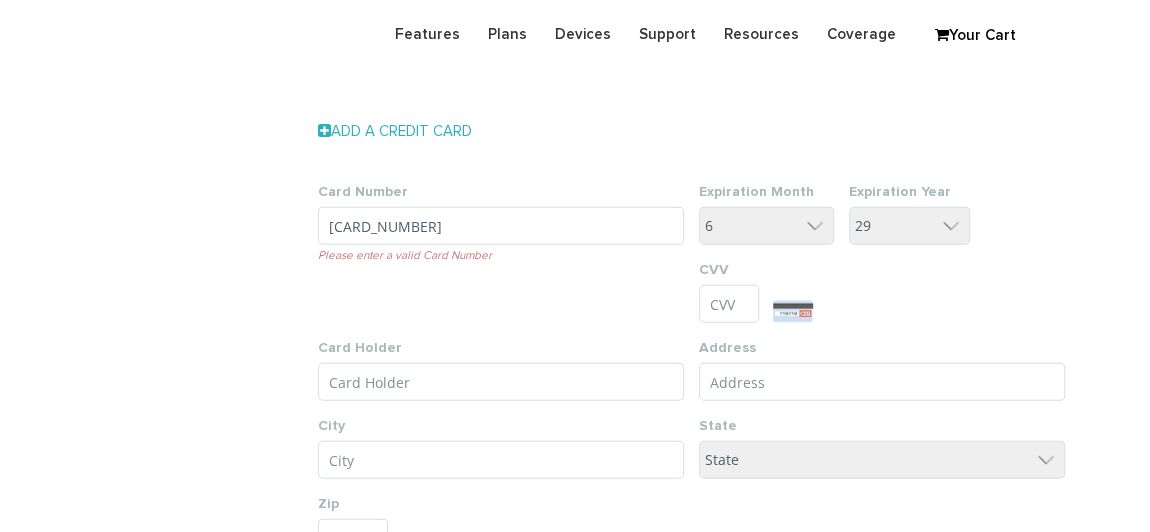scroll, scrollTop: 2296, scrollLeft: 0, axis: vertical 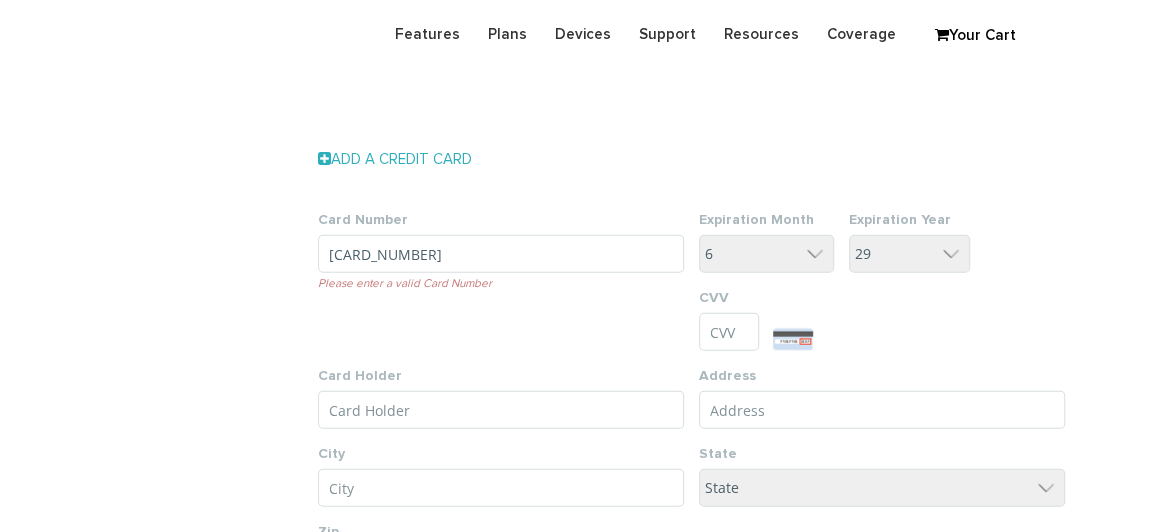drag, startPoint x: 489, startPoint y: 255, endPoint x: 326, endPoint y: 275, distance: 164.22241 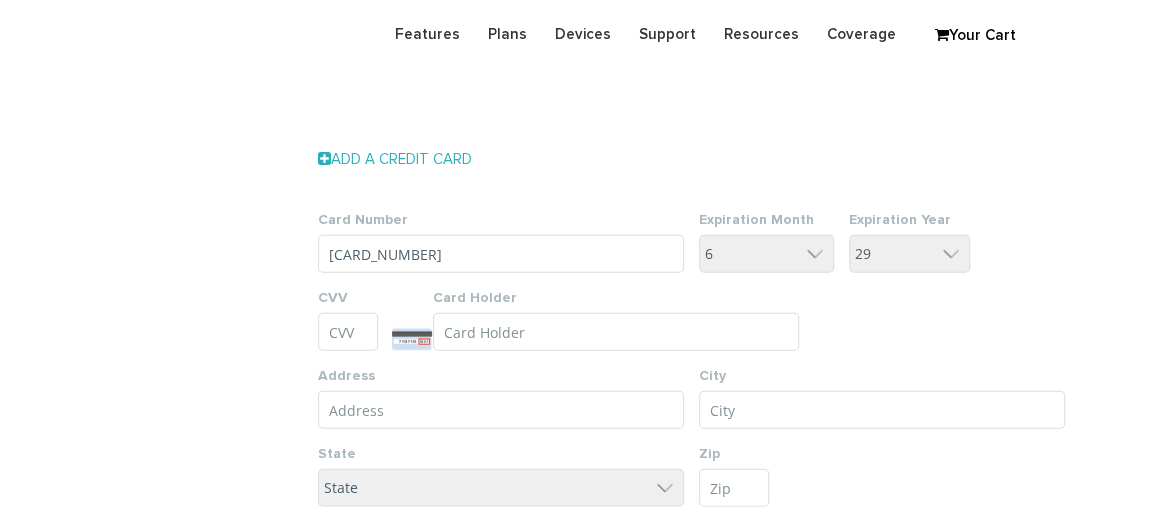 click on "Card Number
4737 0270 2320 9807
Expiration Month
Month 1 2 3 4 5 6 7 8 9 10 11 12
Expiration Year
Year 25 26 27 28 29 30 31 32 33 34 35
CVV
Card Holder
Address
City  State  State" at bounding box center (699, 351) 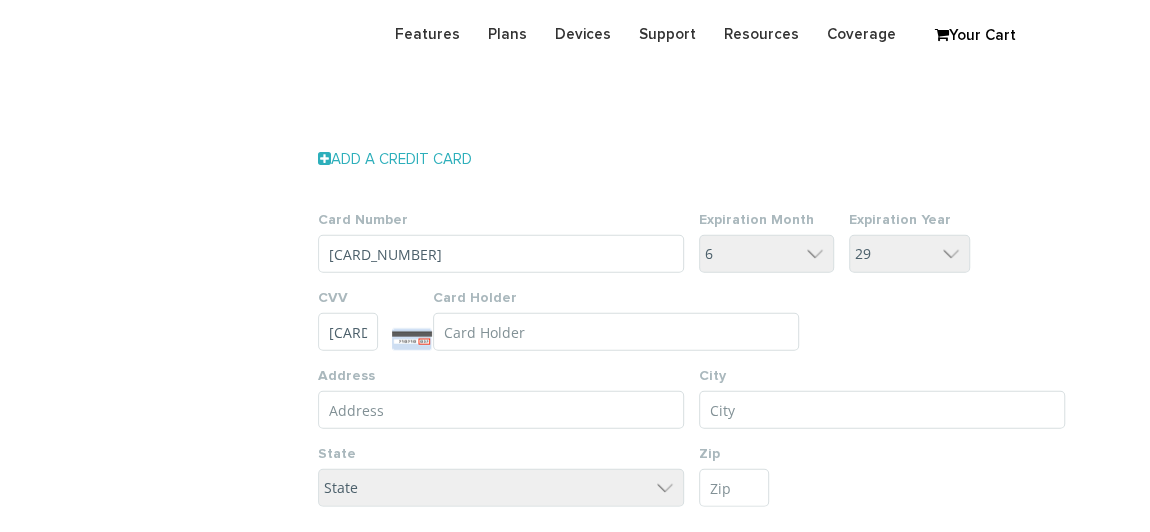 type on "081" 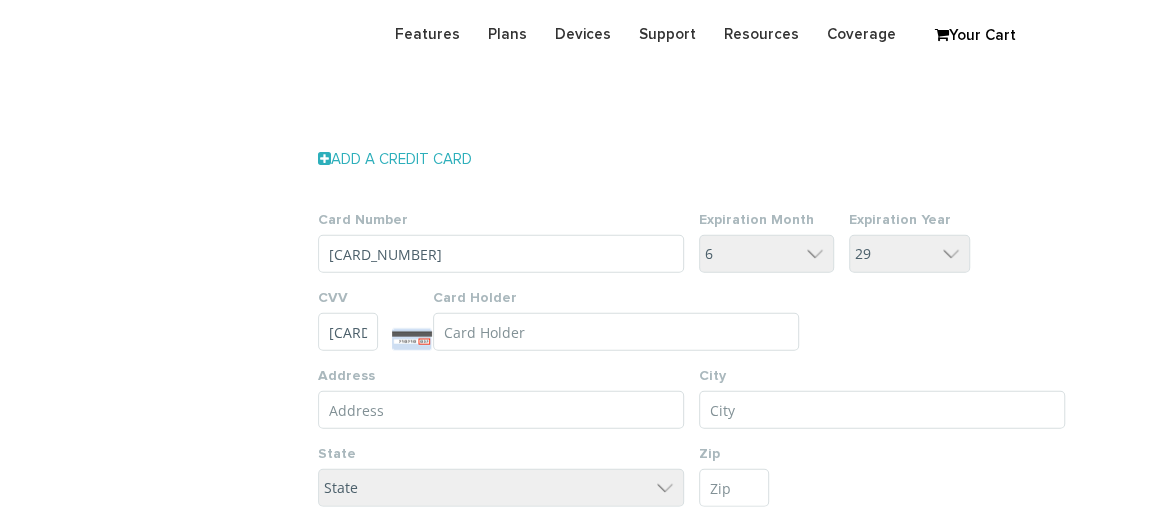 scroll, scrollTop: 2387, scrollLeft: 0, axis: vertical 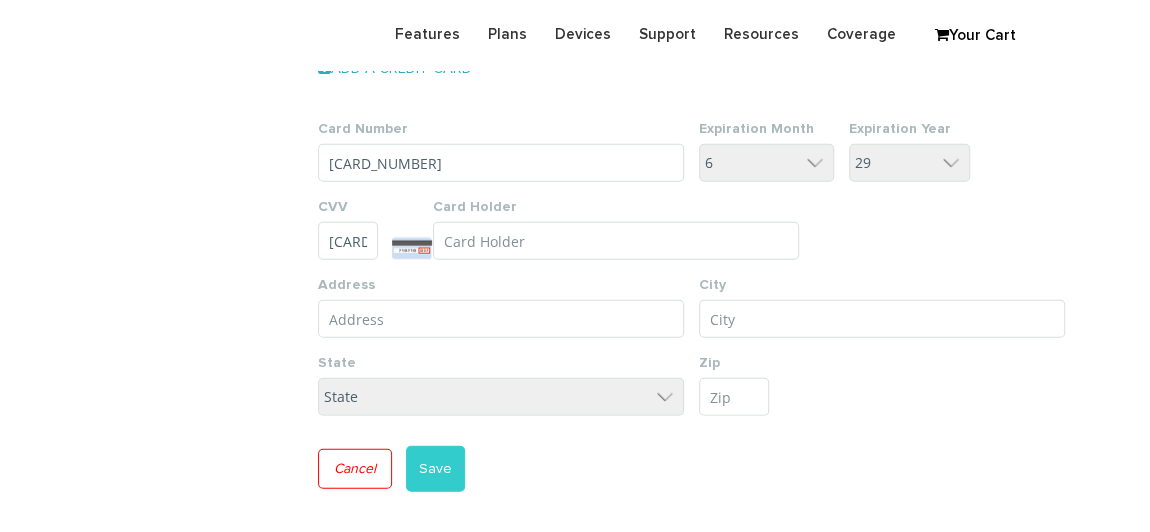 click on "Card Holder" at bounding box center [616, 241] 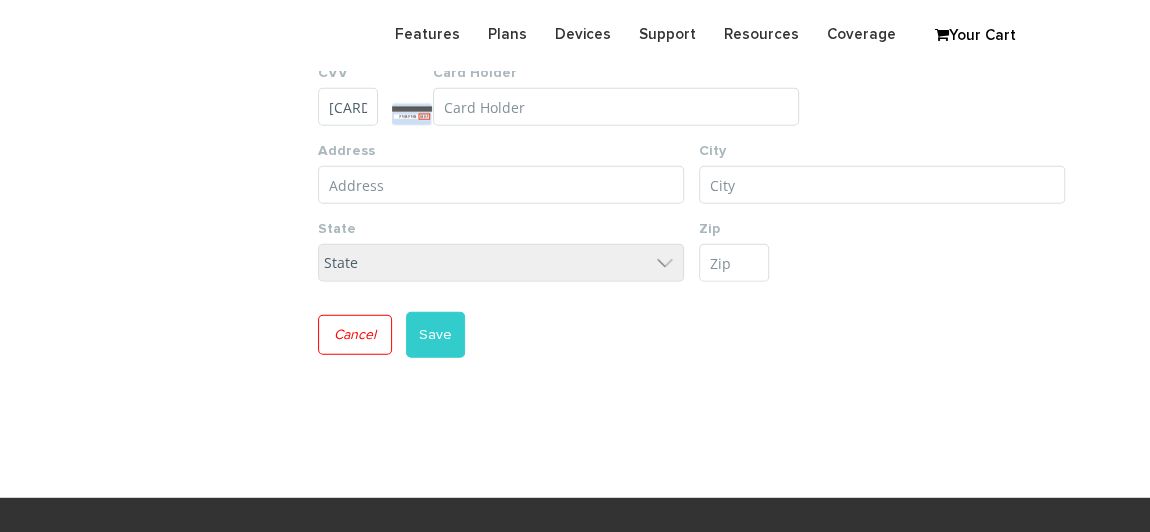 scroll, scrollTop: 2296, scrollLeft: 0, axis: vertical 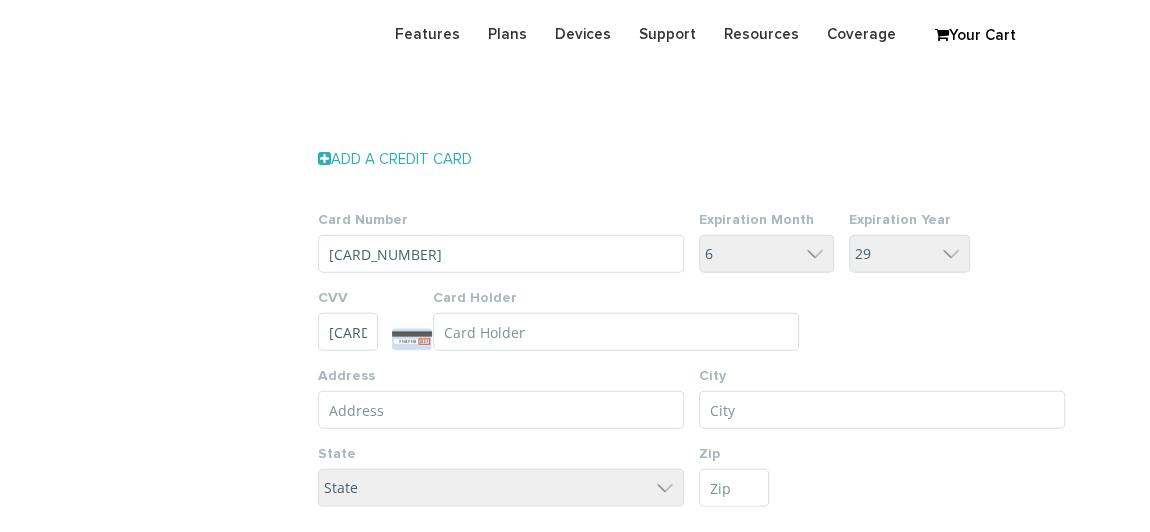 click on "Card Holder" at bounding box center (616, 332) 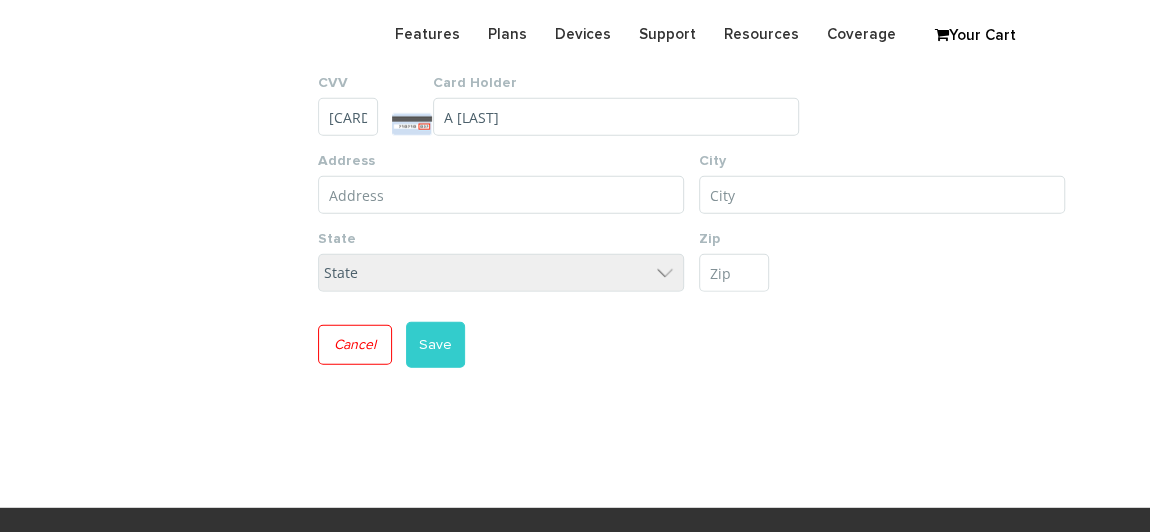 scroll, scrollTop: 2387, scrollLeft: 0, axis: vertical 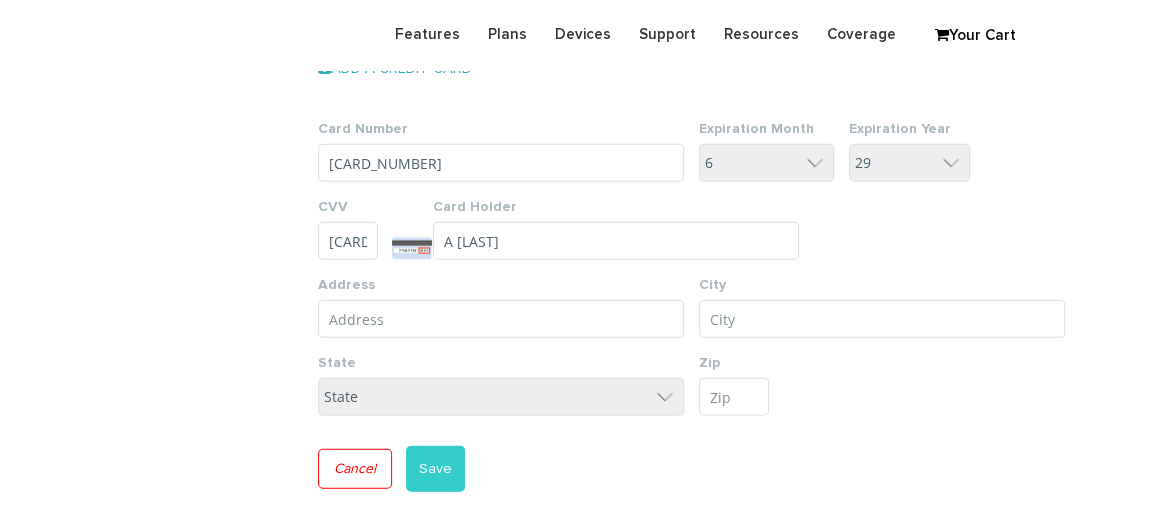 type on "[FIRST] [LAST]" 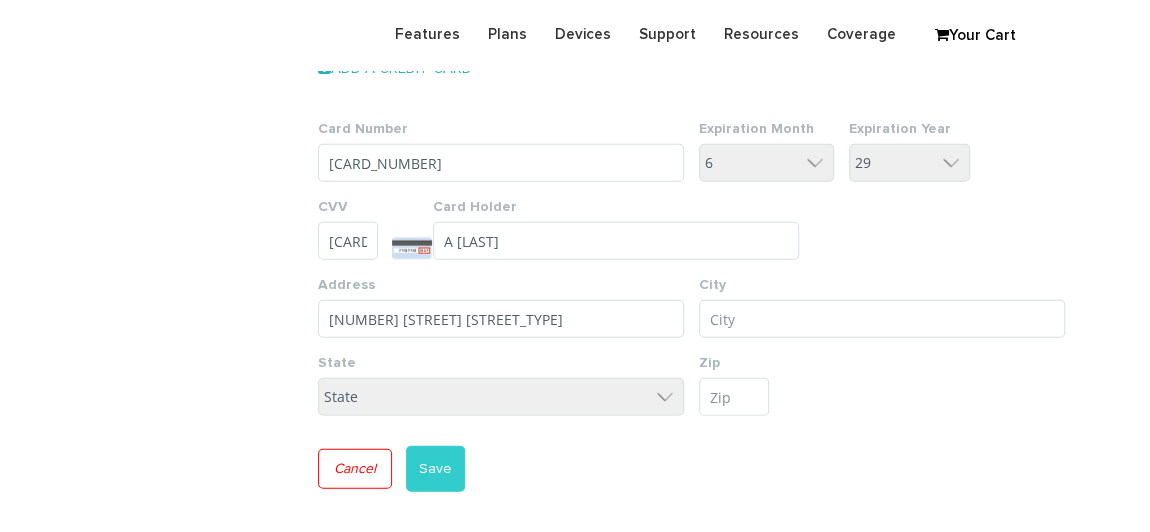 type on "[NUMBER] [STREET]" 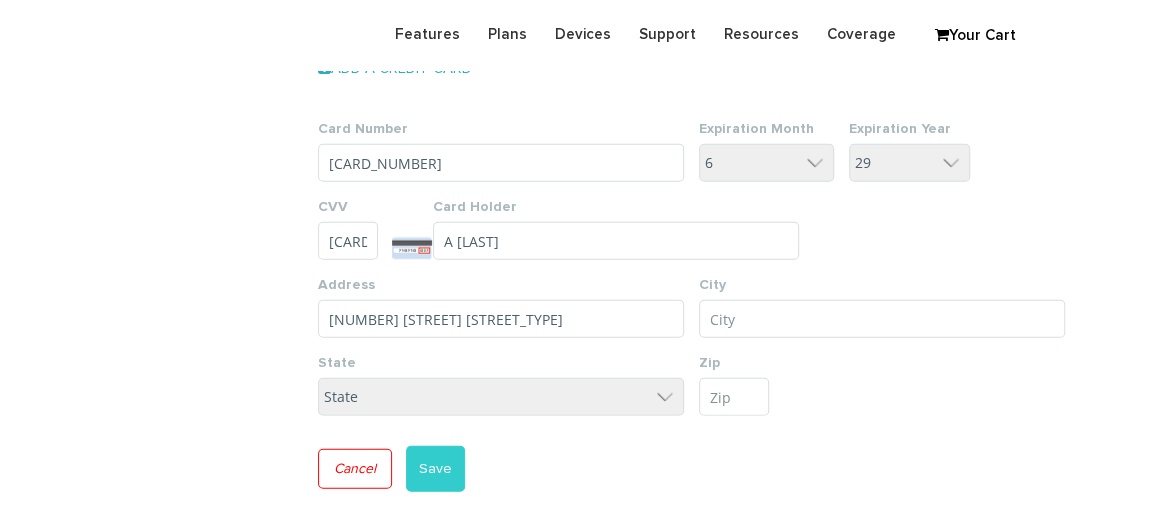 type on "Monsey" 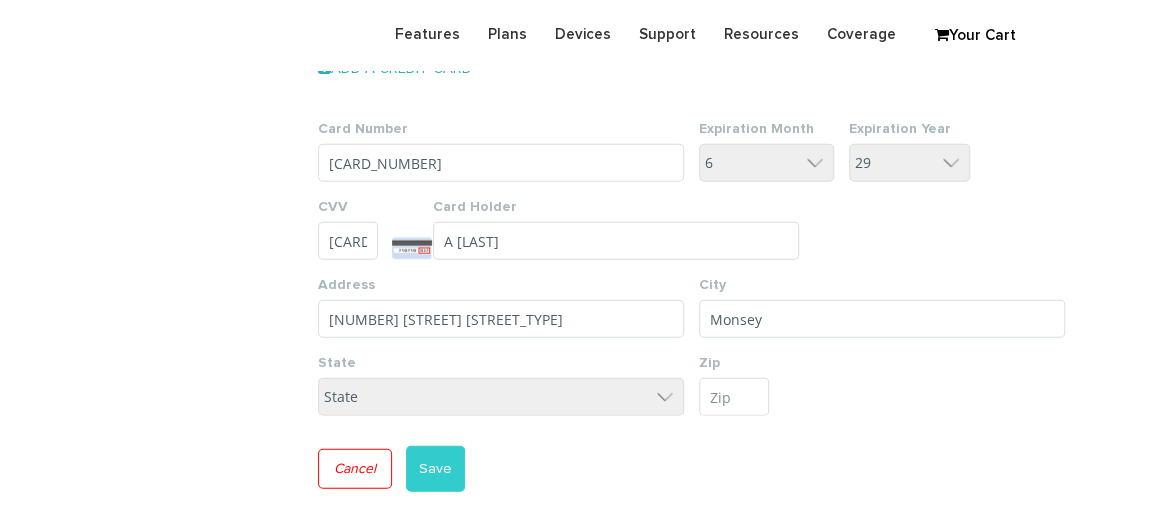 click on "State District of Columbia Alabama Alaska Arizona Arkansas California Colorado Connecticut Delaware Florida Georgia Hawaii Idaho Illinois Indiana Iowa Kansas Kentucky Louisiana Maine Maryland Massachusetts Michigan Minnesota Mississippi Missouri Montana Nebraska Nevada New Hampshire New Jersey New Mexico New York North Carolina North Dakota Ohio Oklahoma Oregon Pennsylvania Rhode Island South Carolina South Dakota Tennessee Texas Utah Vermont Virginia Washington West Virginia Wisconsin Wyoming" at bounding box center (501, 397) 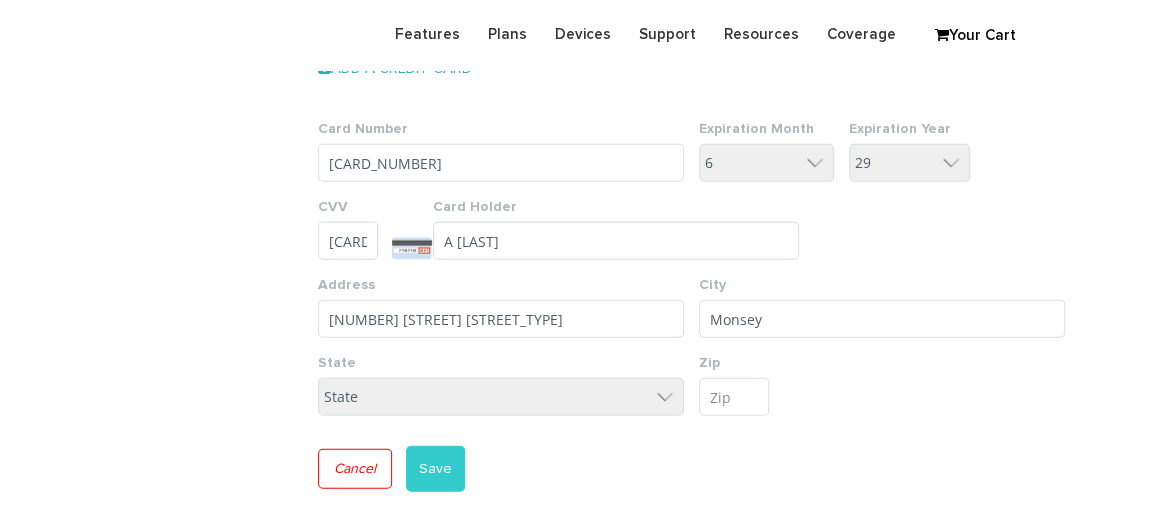select on "NY" 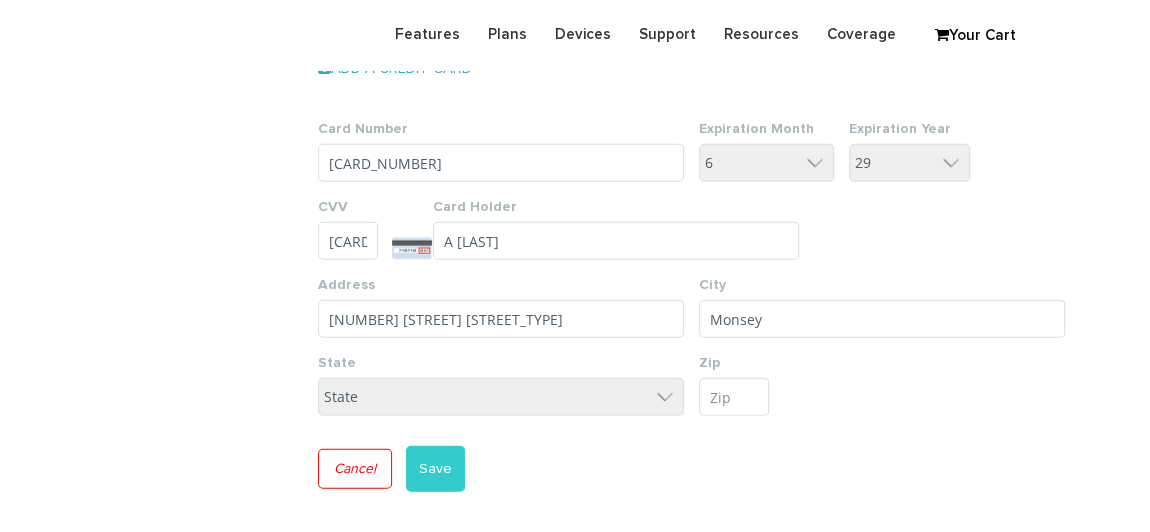 click on "State District of Columbia Alabama Alaska Arizona Arkansas California Colorado Connecticut Delaware Florida Georgia Hawaii Idaho Illinois Indiana Iowa Kansas Kentucky Louisiana Maine Maryland Massachusetts Michigan Minnesota Mississippi Missouri Montana Nebraska Nevada New Hampshire New Jersey New Mexico New York North Carolina North Dakota Ohio Oklahoma Oregon Pennsylvania Rhode Island South Carolina South Dakota Tennessee Texas Utah Vermont Virginia Washington West Virginia Wisconsin Wyoming" at bounding box center (501, 397) 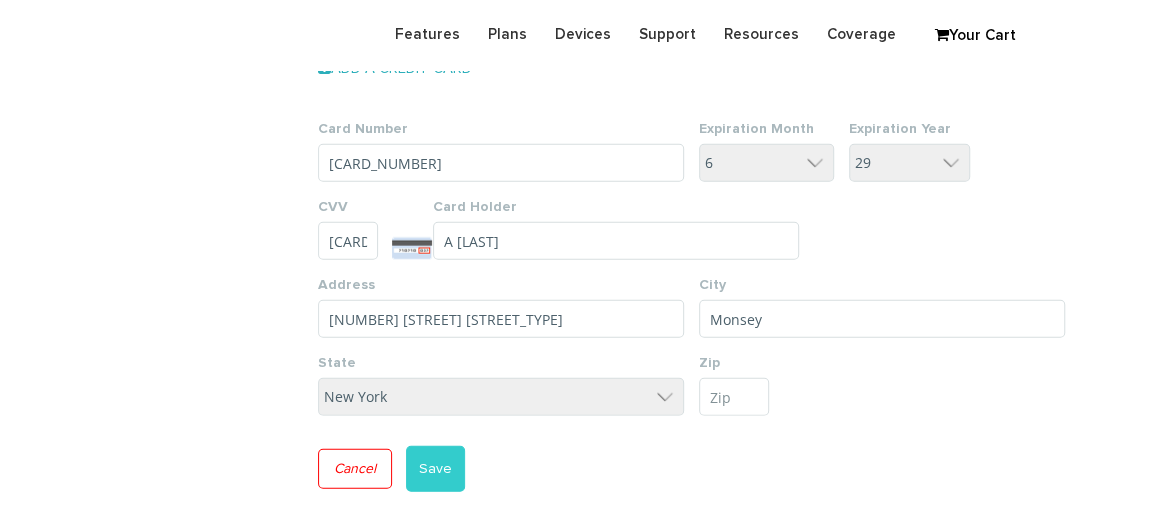click on "Postal/Zip code" at bounding box center [734, 397] 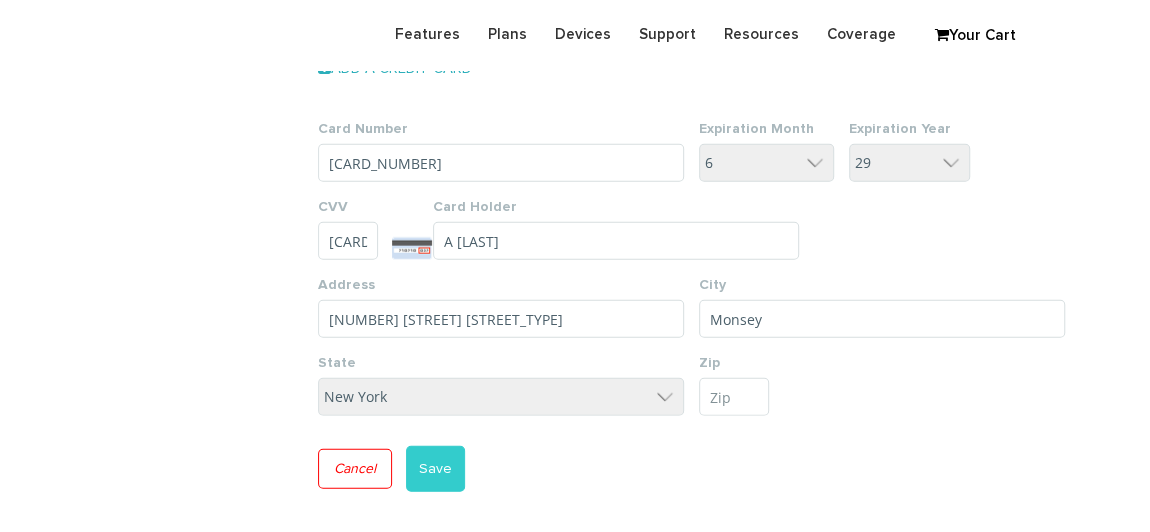 type on "10952" 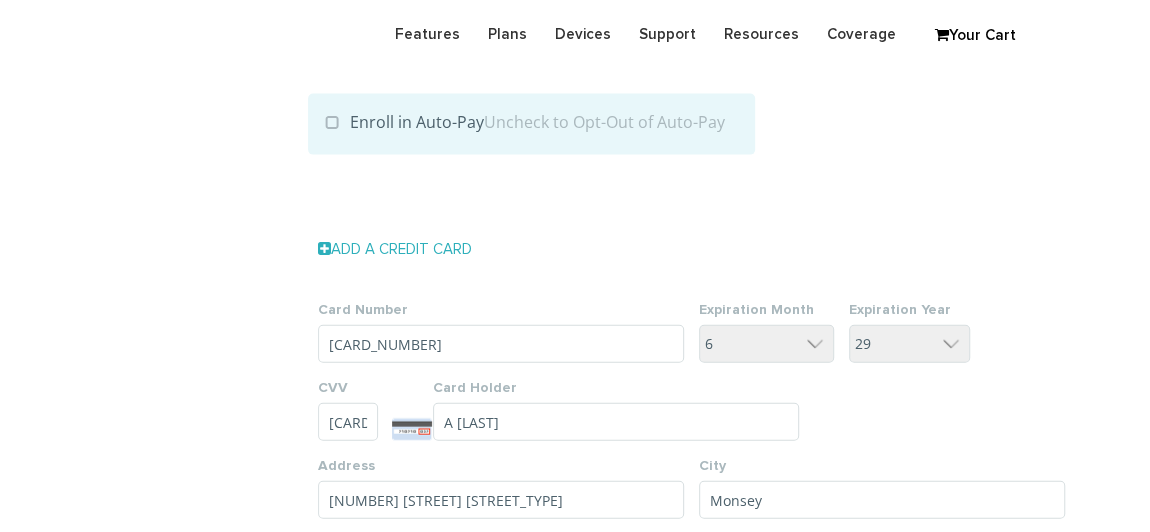 scroll, scrollTop: 2387, scrollLeft: 0, axis: vertical 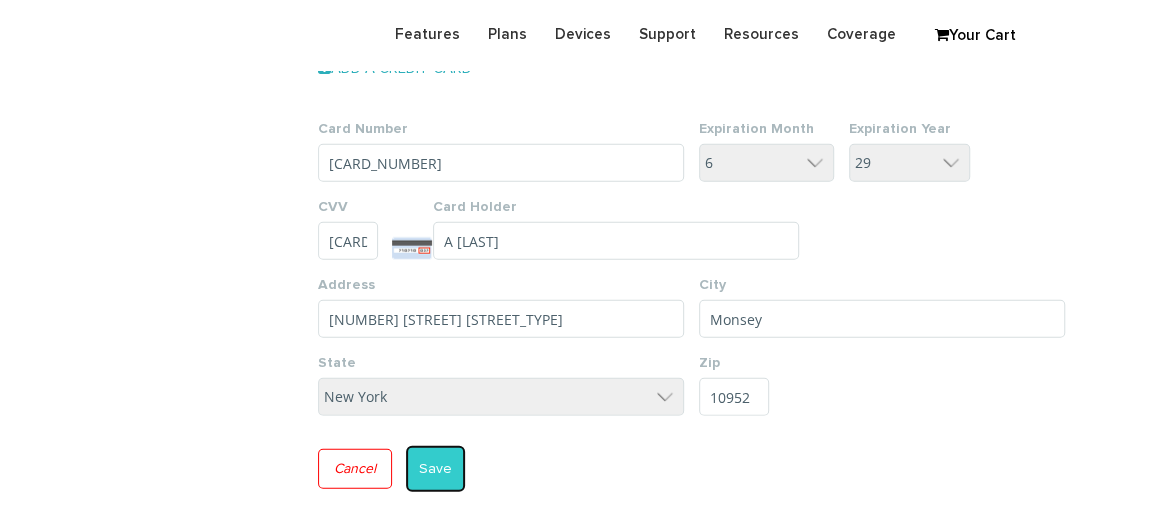click on "Save" at bounding box center (435, 469) 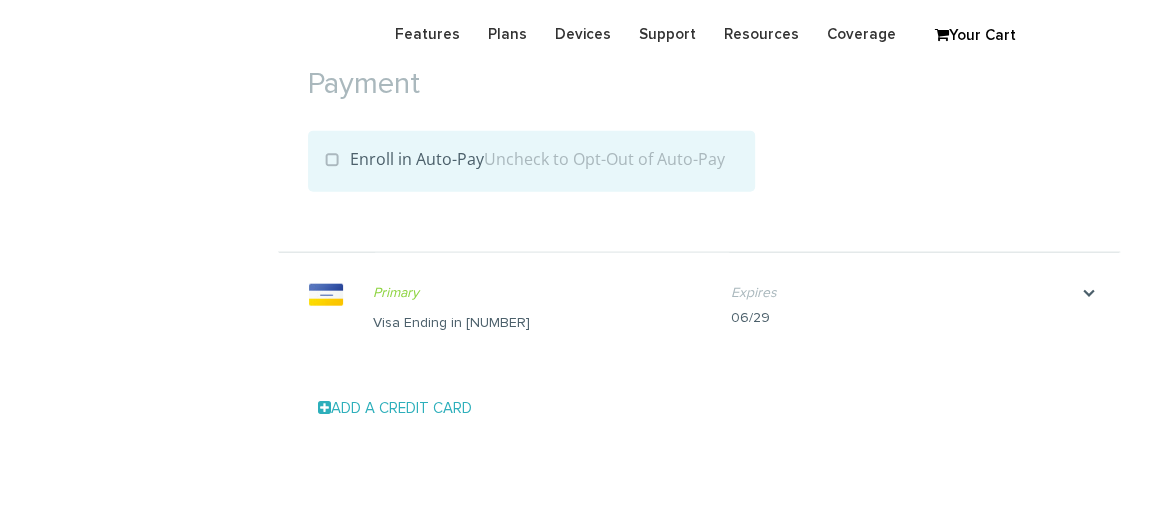 scroll, scrollTop: 2272, scrollLeft: 0, axis: vertical 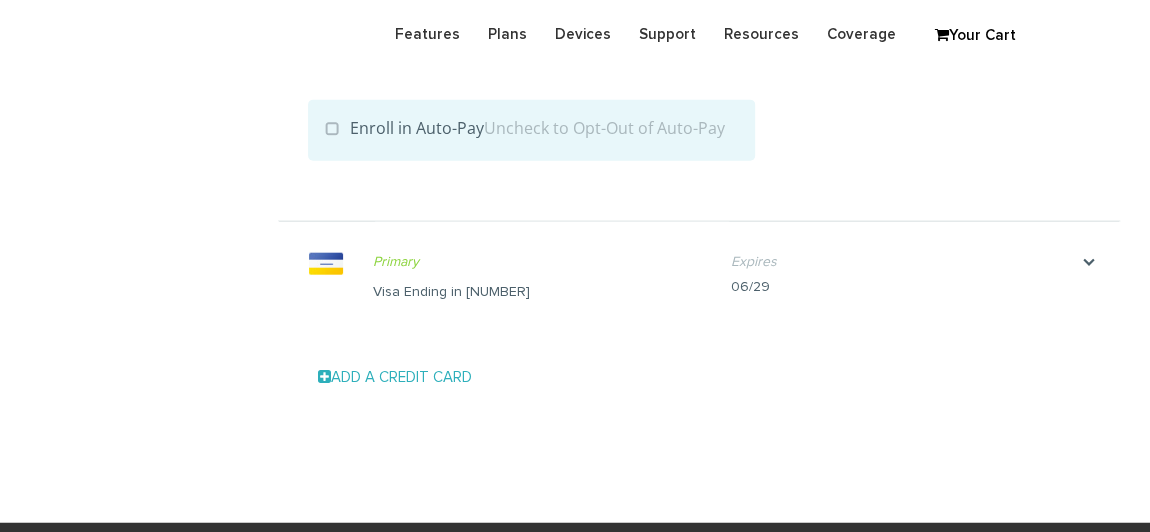 click on "Enroll in Auto-Pay  Uncheck to Opt-Out of Auto-Pay" at bounding box center (525, 128) 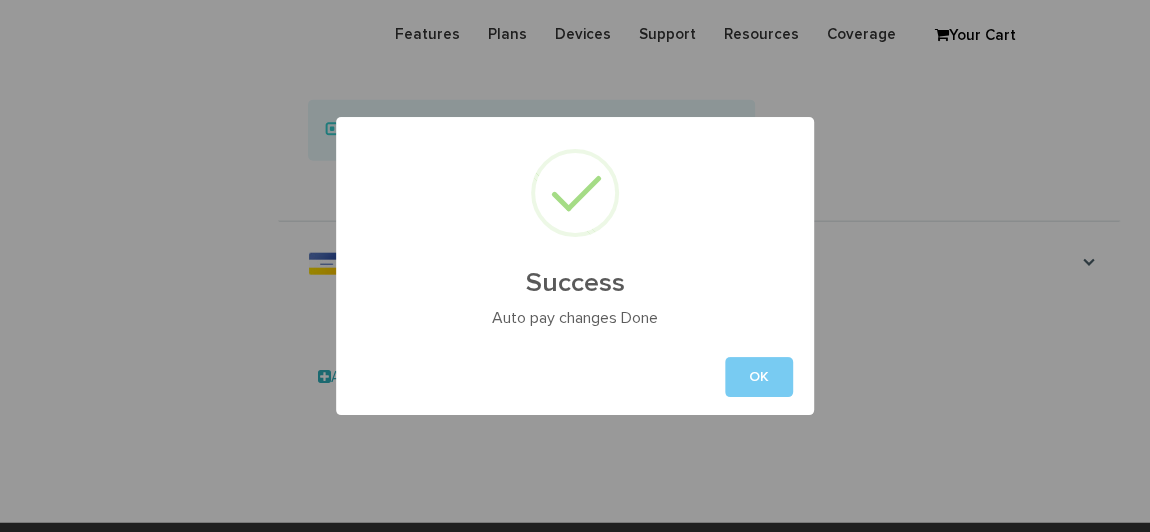 click on "OK" at bounding box center [759, 377] 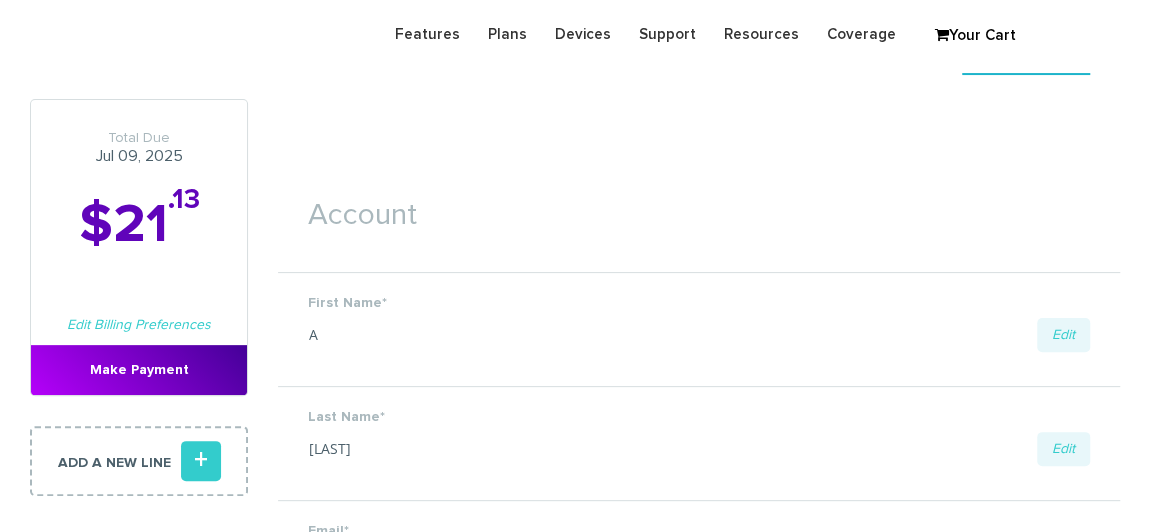 scroll, scrollTop: 181, scrollLeft: 0, axis: vertical 